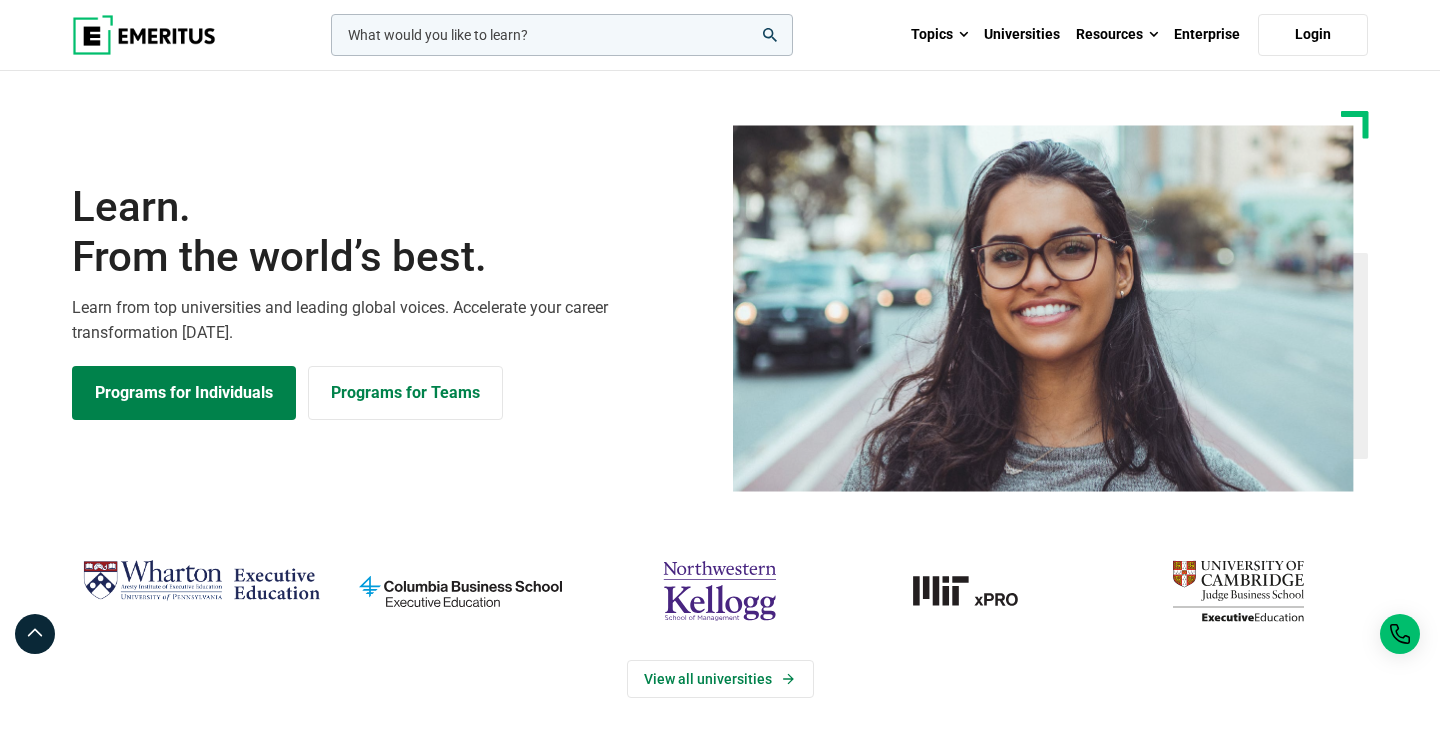scroll, scrollTop: 0, scrollLeft: 0, axis: both 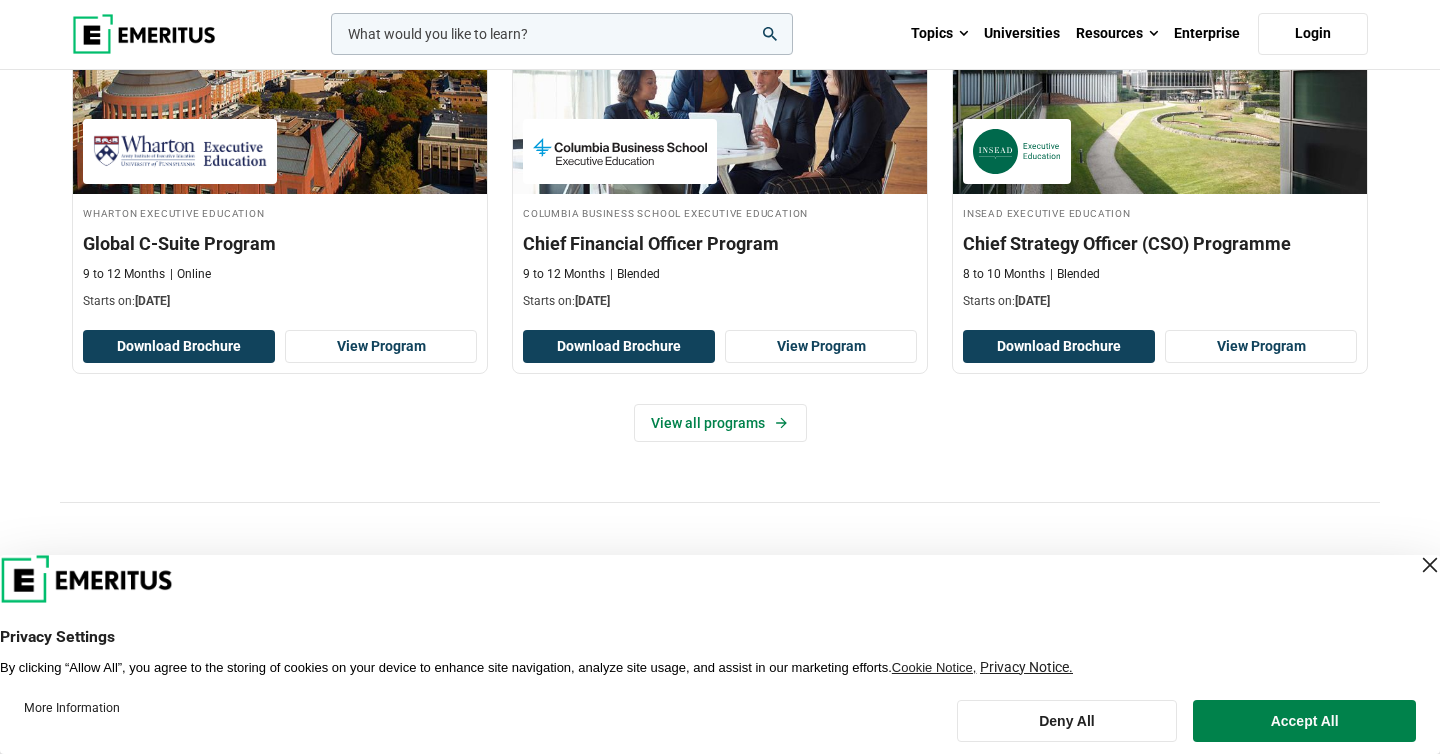 click at bounding box center [1430, 565] 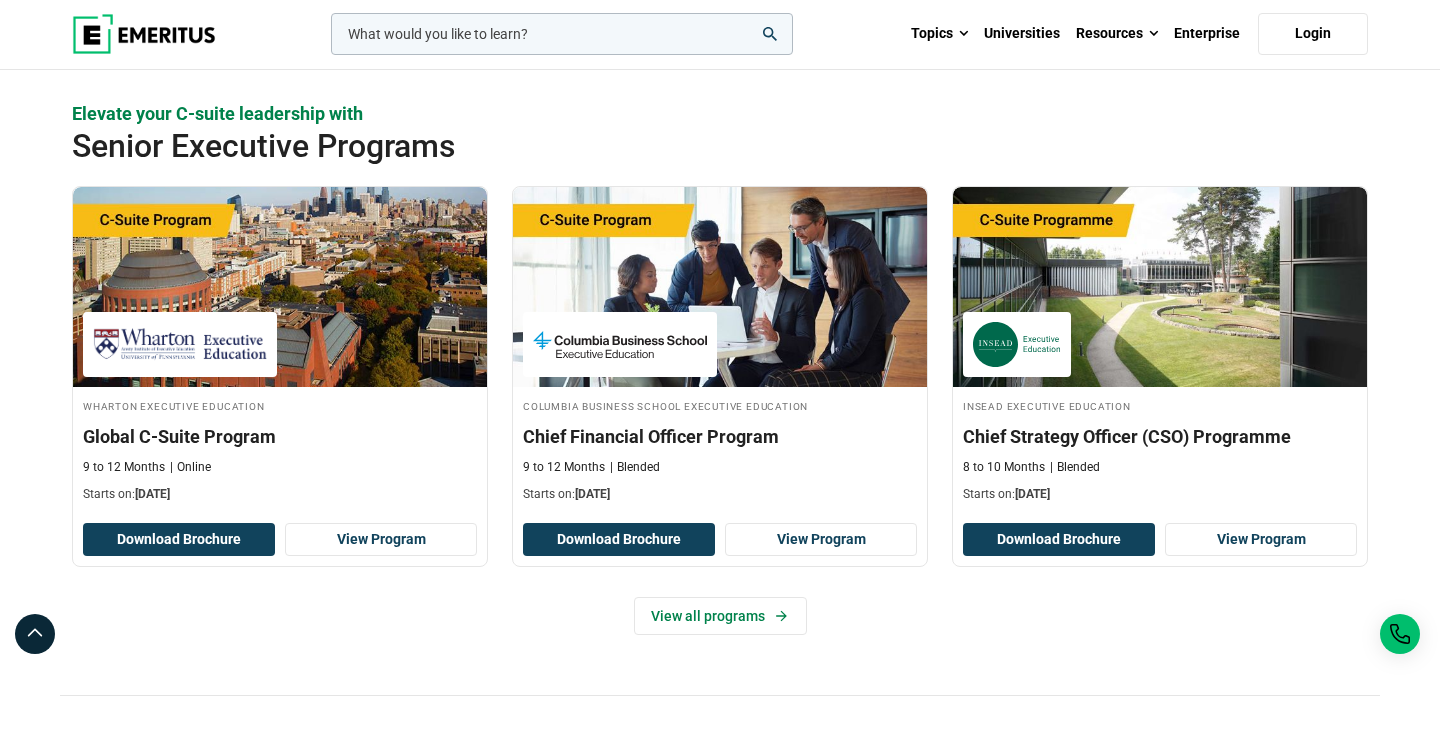 scroll, scrollTop: 160, scrollLeft: 0, axis: vertical 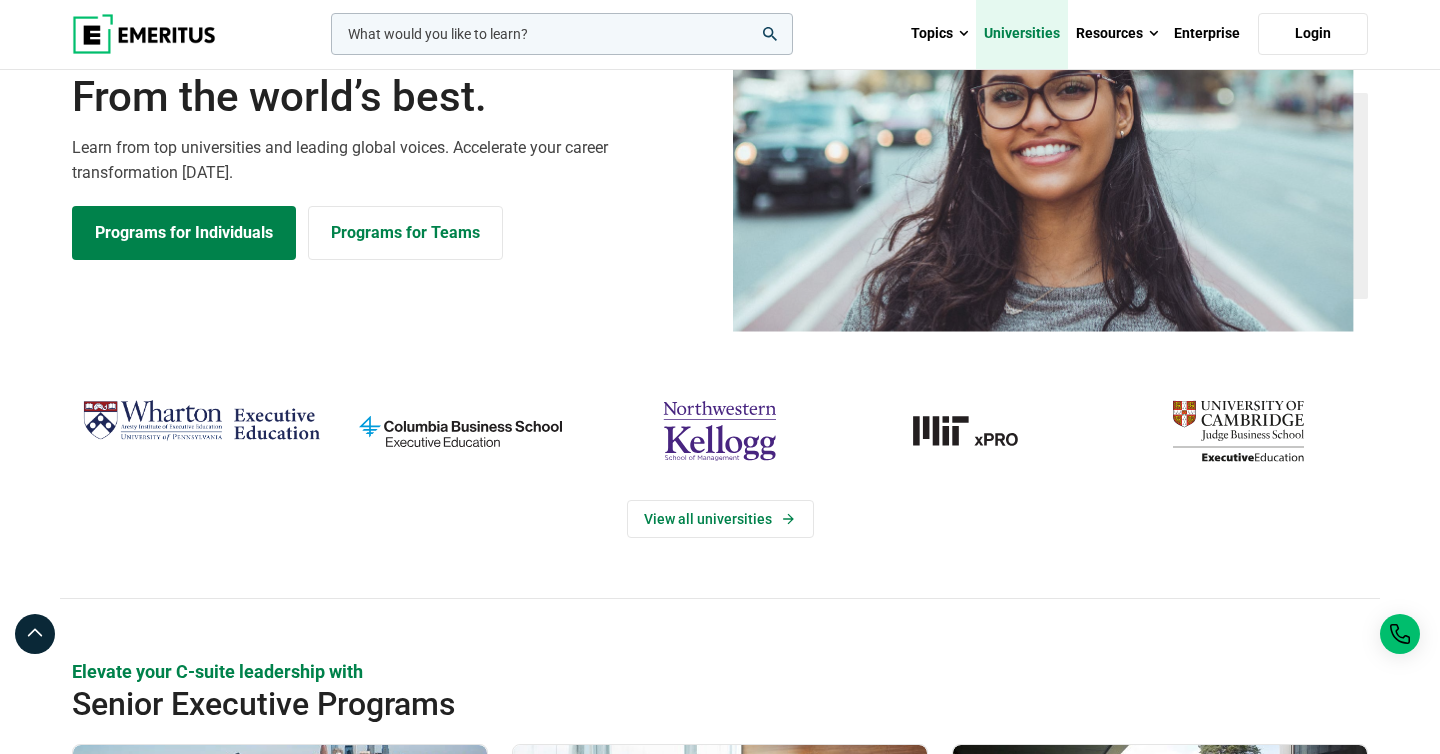click on "Universities" at bounding box center (1022, 34) 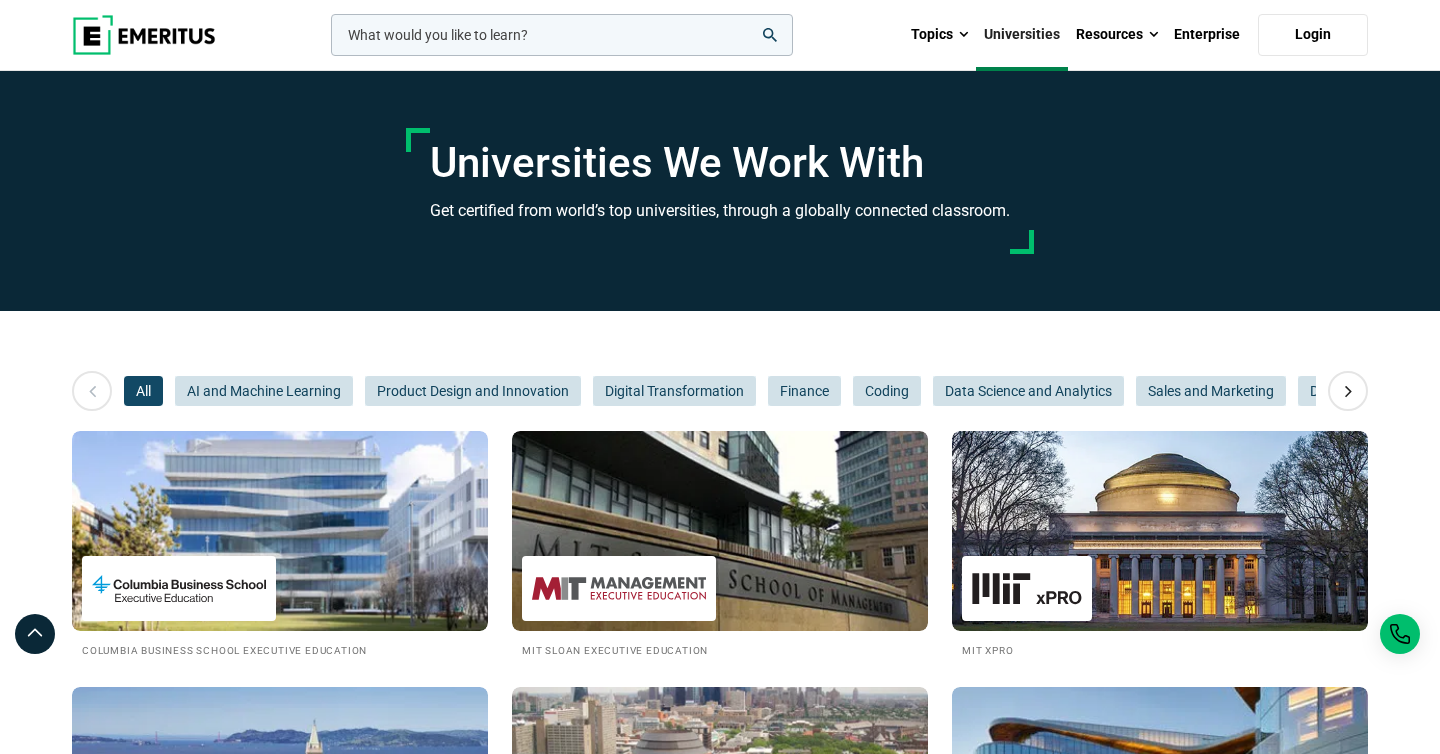 scroll, scrollTop: 0, scrollLeft: 0, axis: both 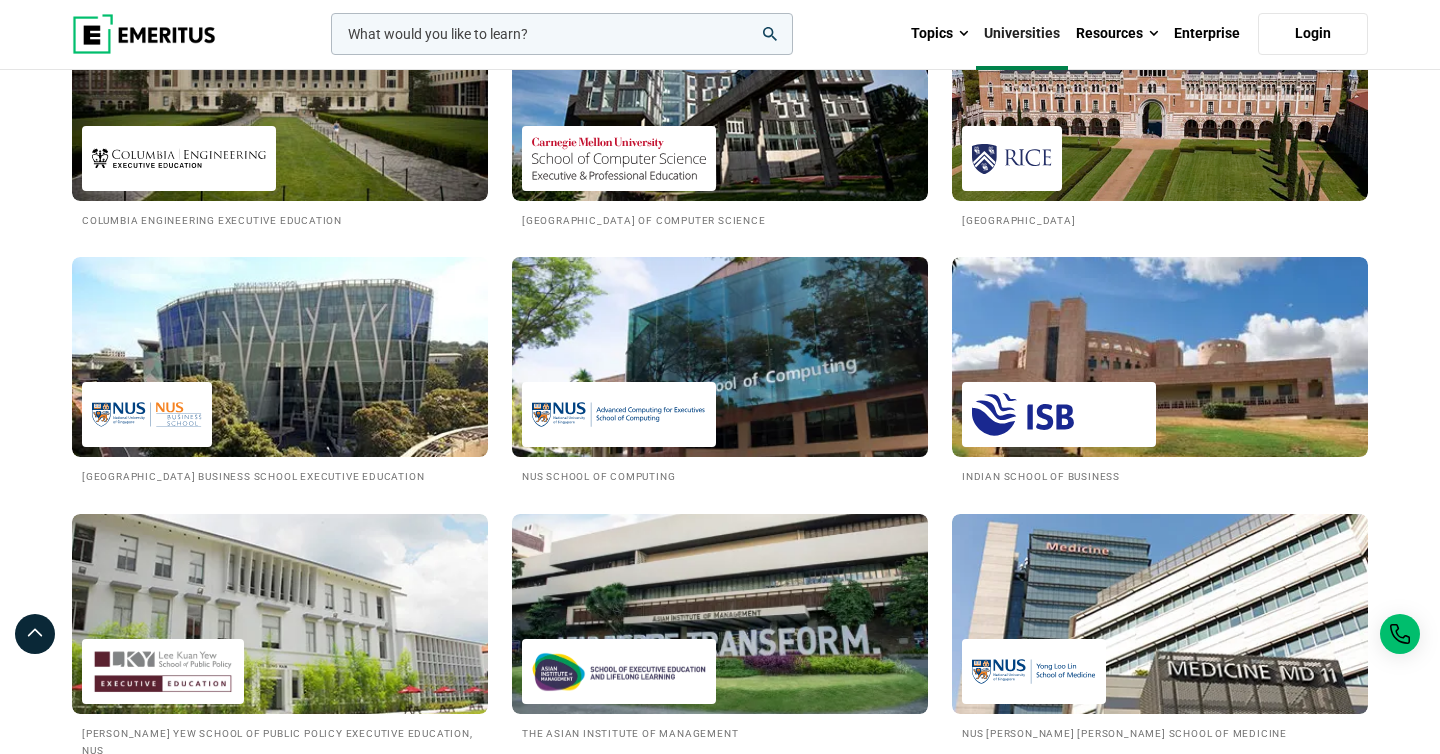click at bounding box center [720, 357] 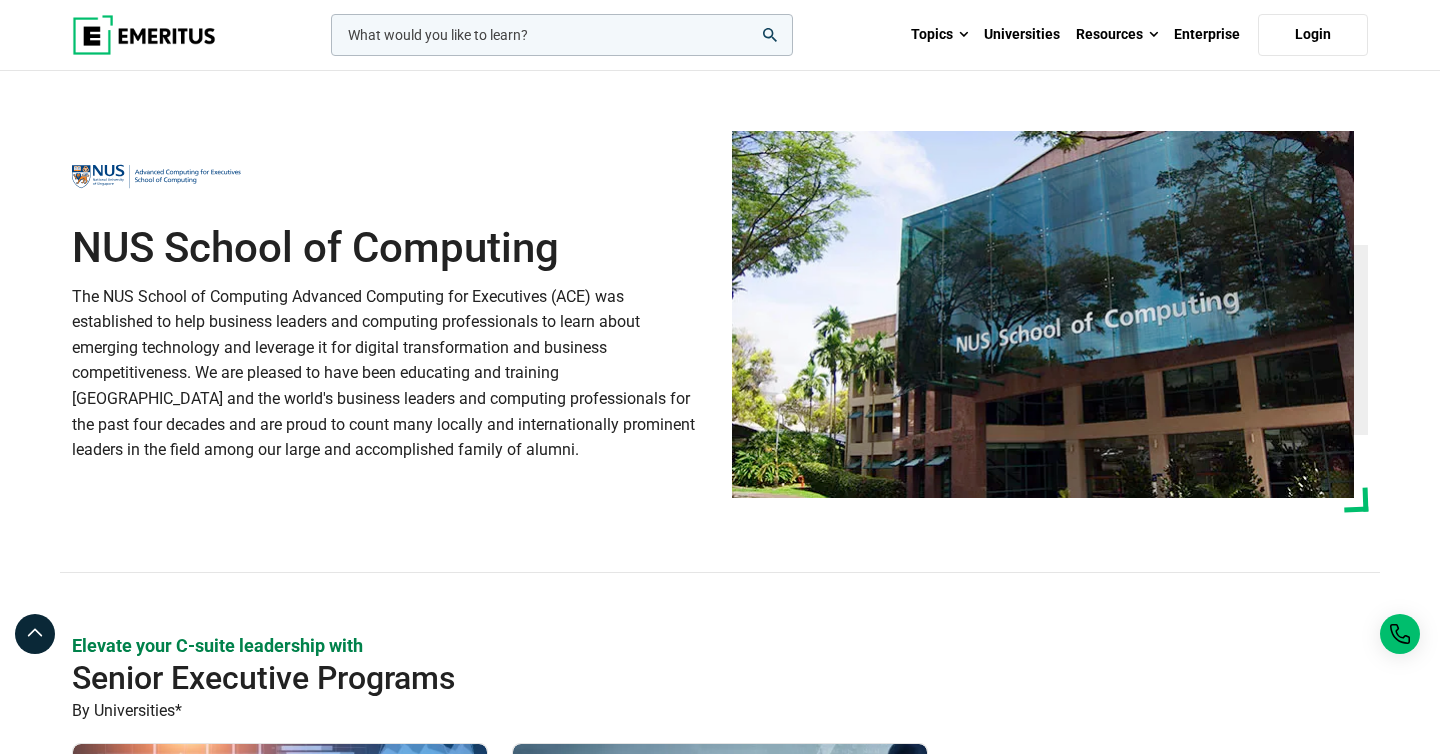 scroll, scrollTop: 0, scrollLeft: 0, axis: both 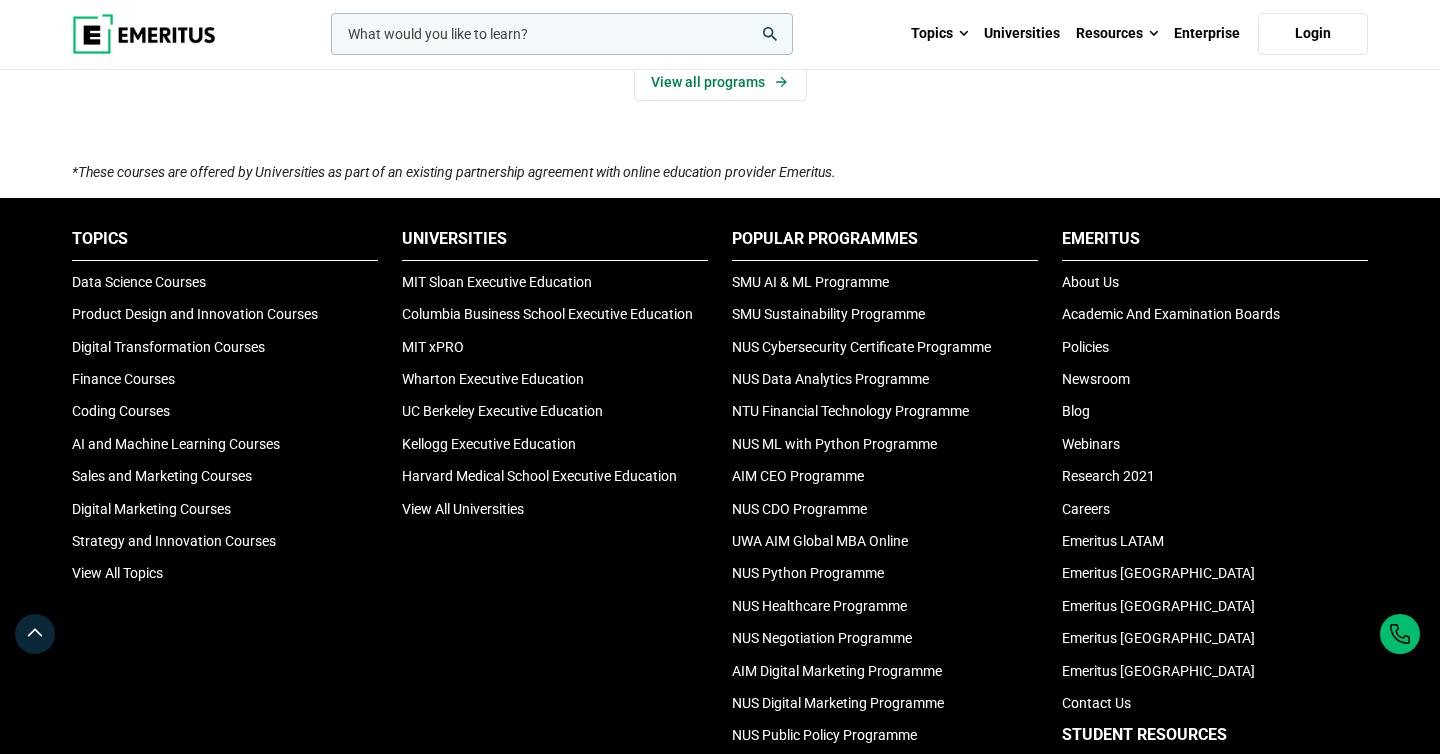 click on "Popular Programmes" at bounding box center [885, 244] 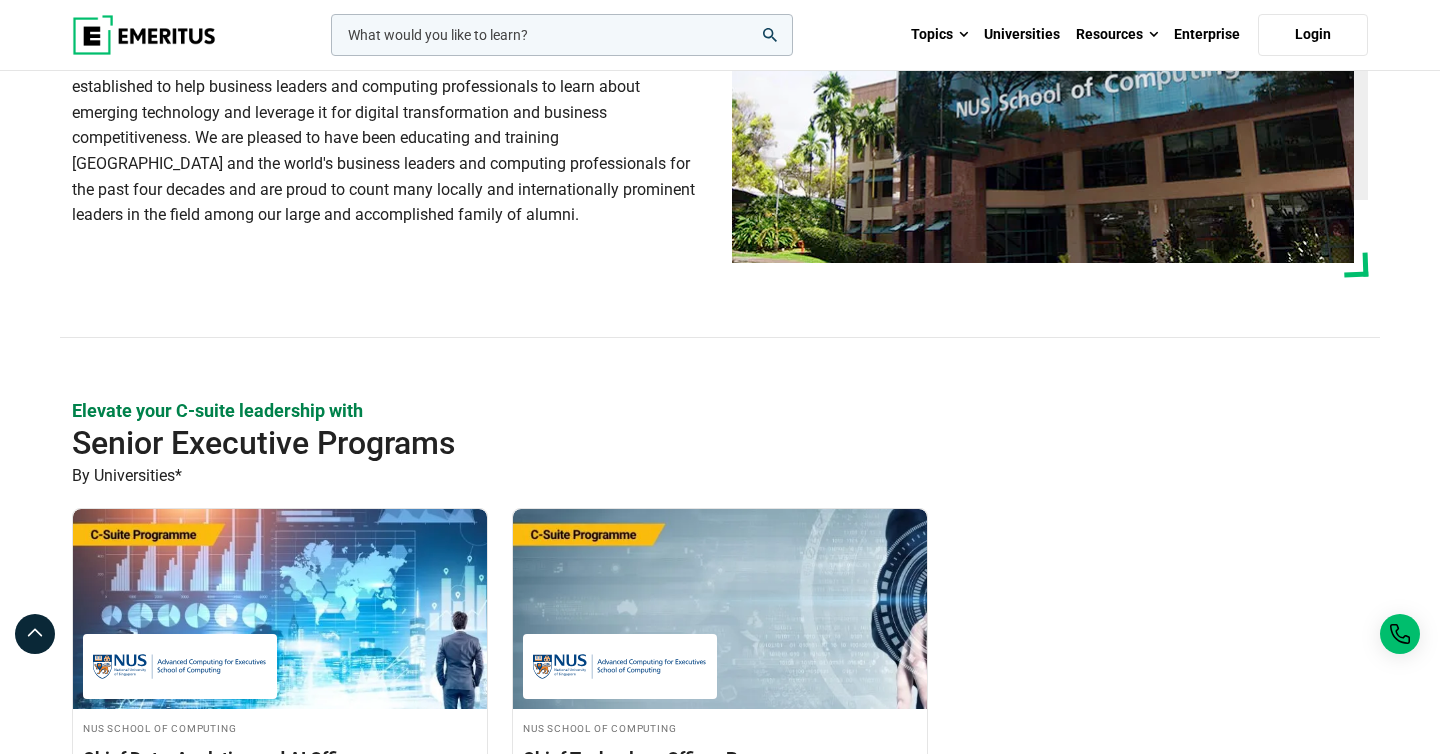 scroll, scrollTop: 0, scrollLeft: 0, axis: both 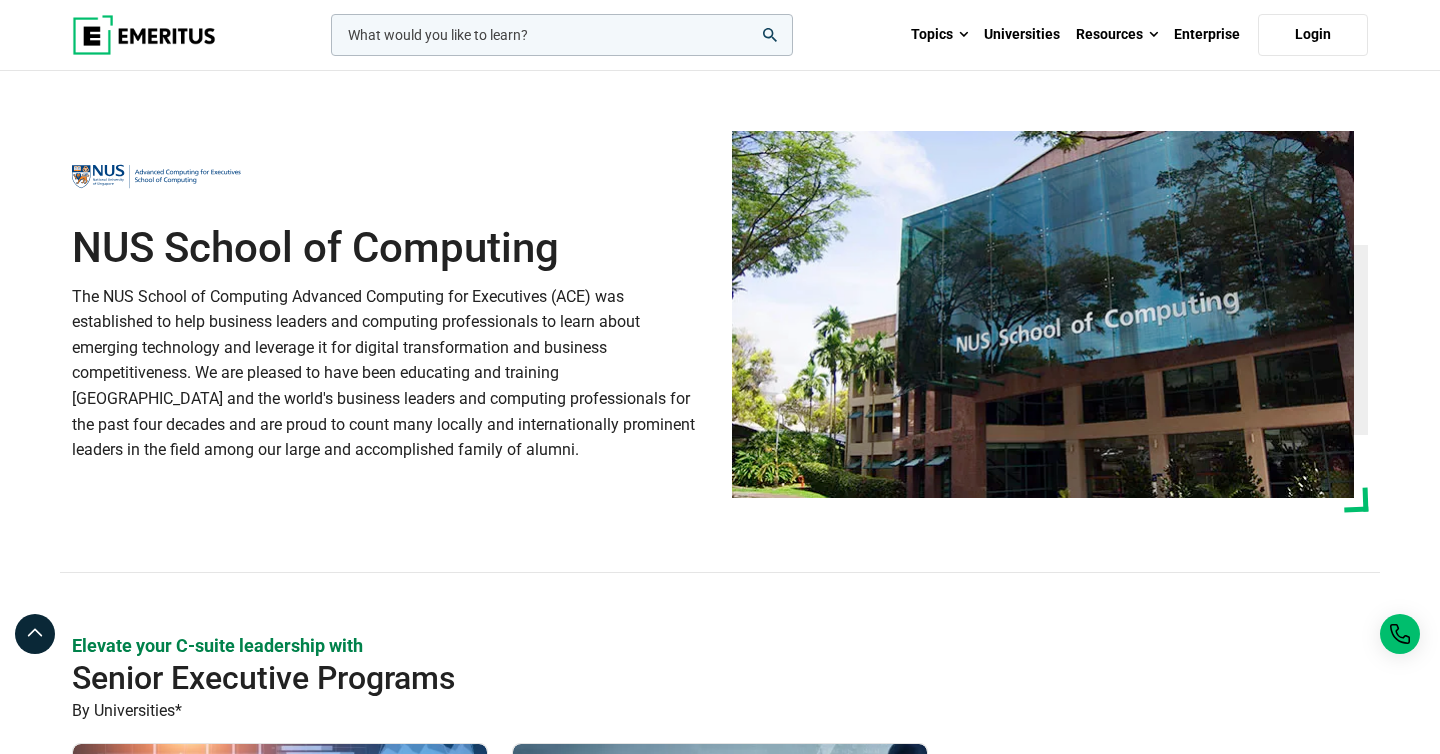 click at bounding box center [144, 35] 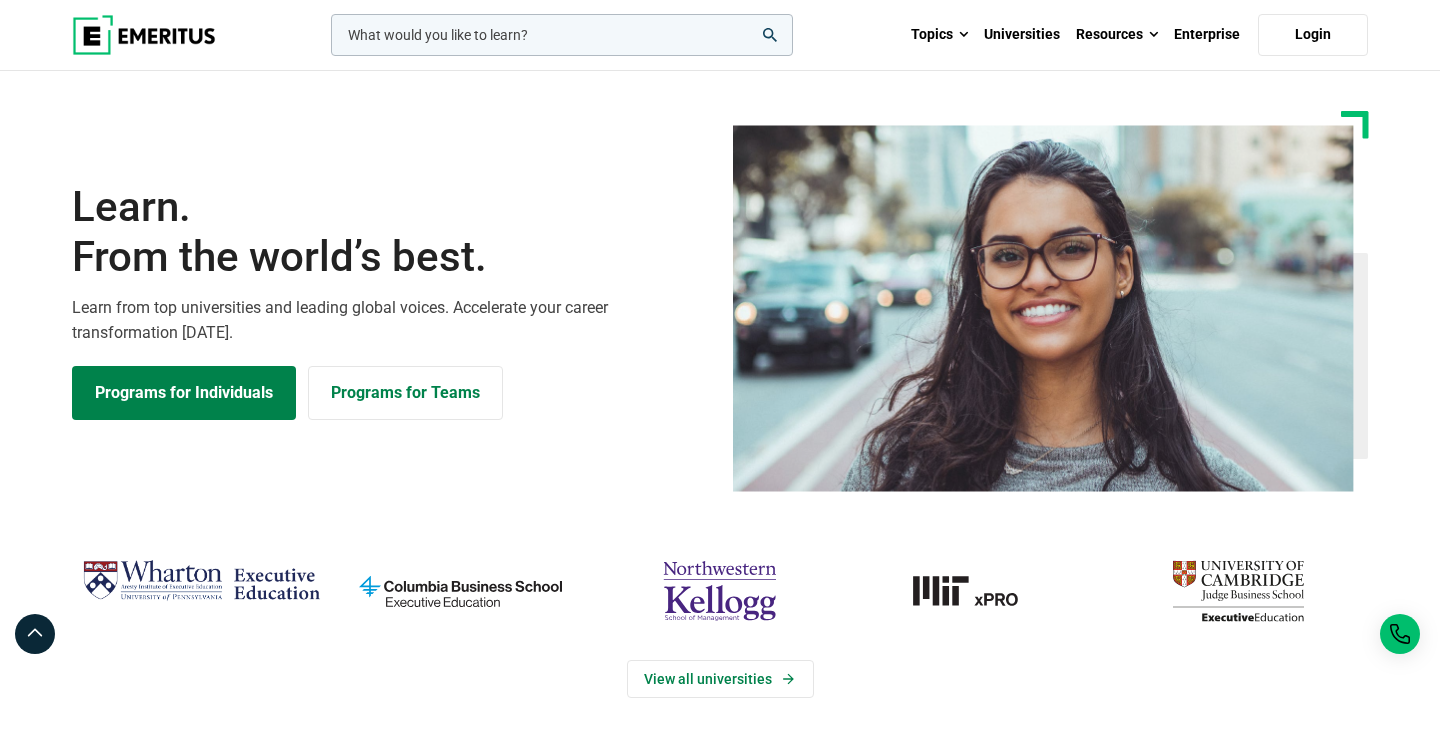 scroll, scrollTop: 0, scrollLeft: 0, axis: both 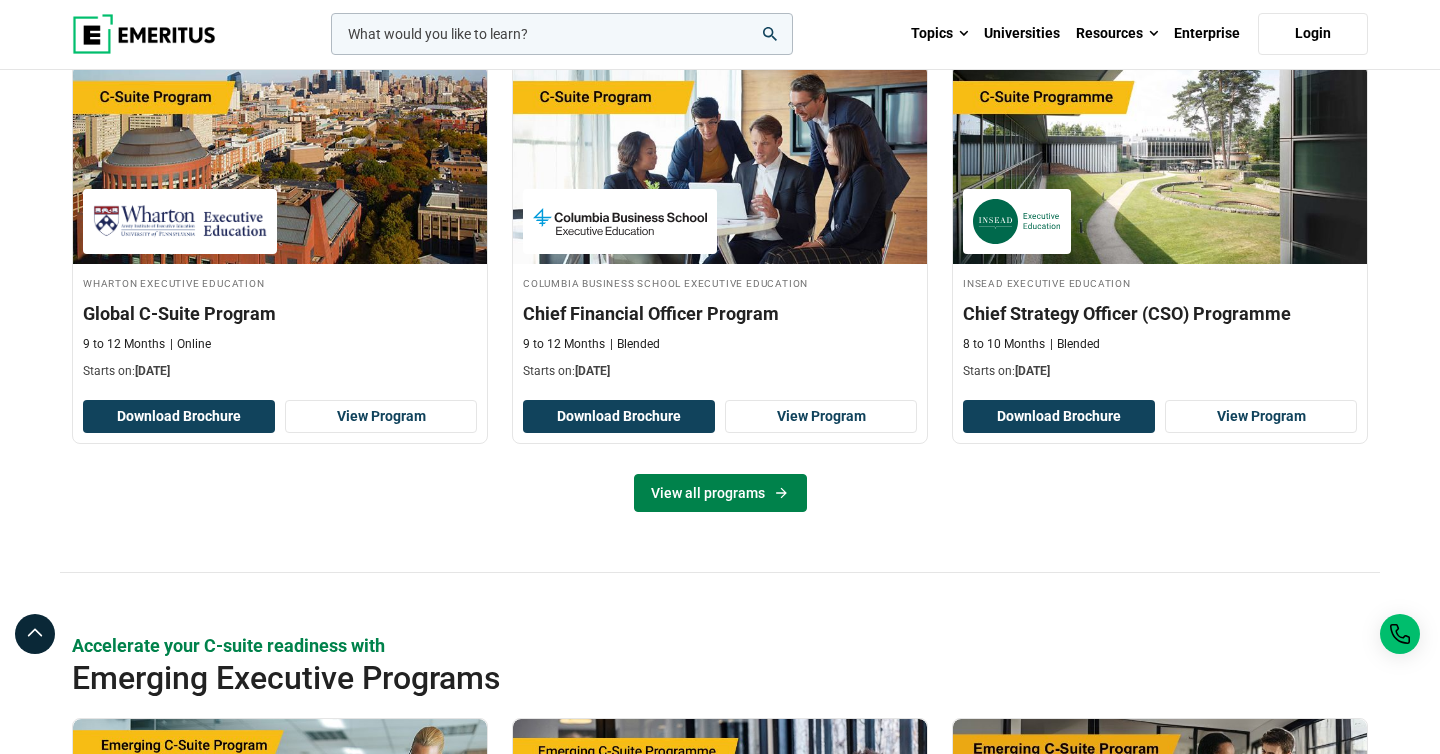 click on "View all programs" at bounding box center (720, 493) 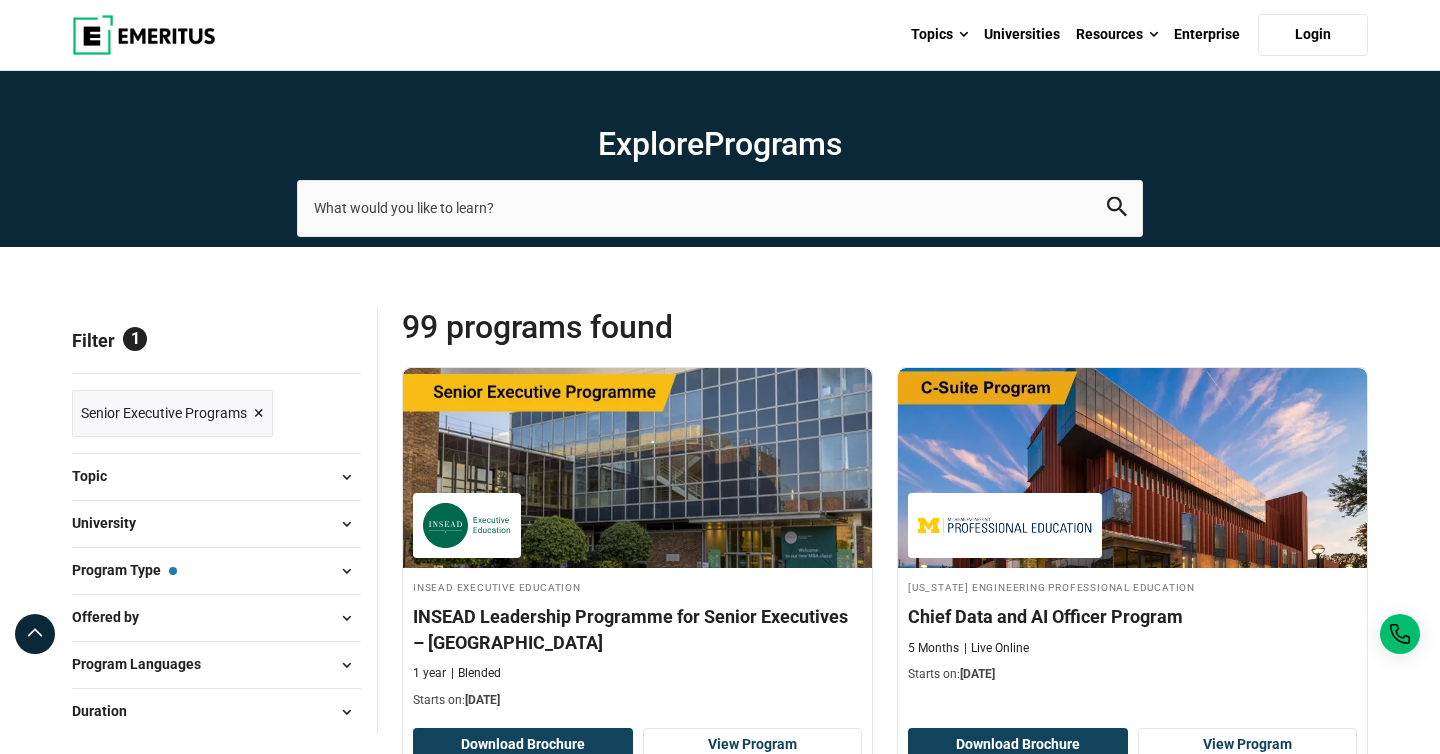 scroll, scrollTop: 0, scrollLeft: 0, axis: both 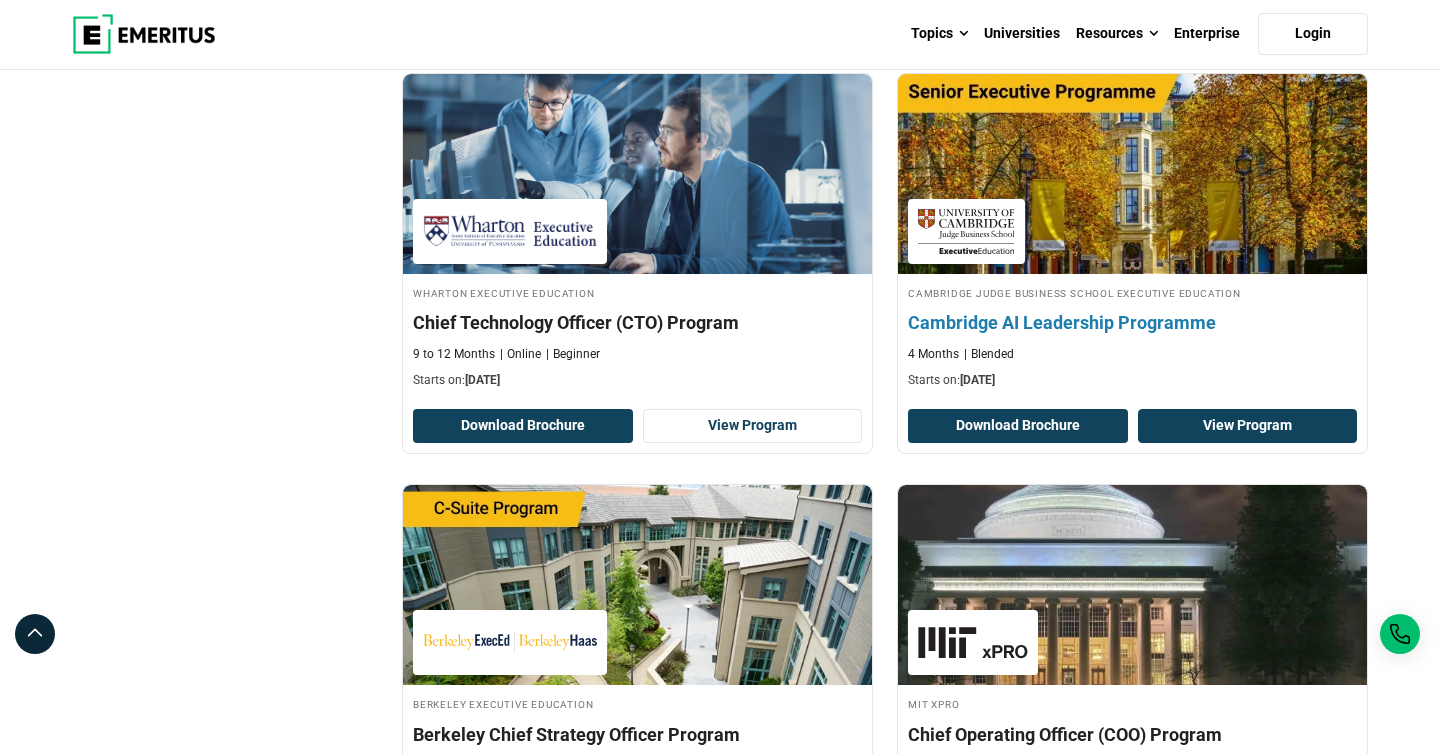 click on "View Program" at bounding box center [1248, 426] 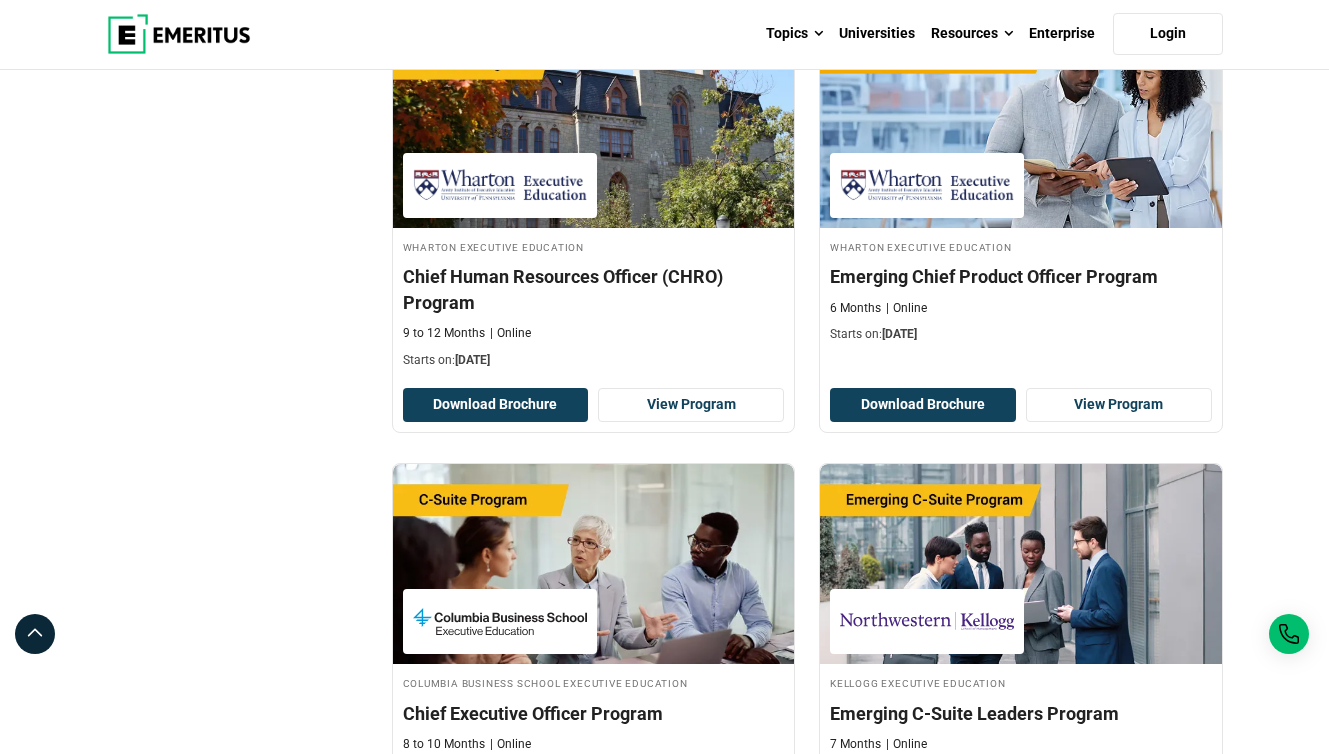 scroll, scrollTop: 4100, scrollLeft: 0, axis: vertical 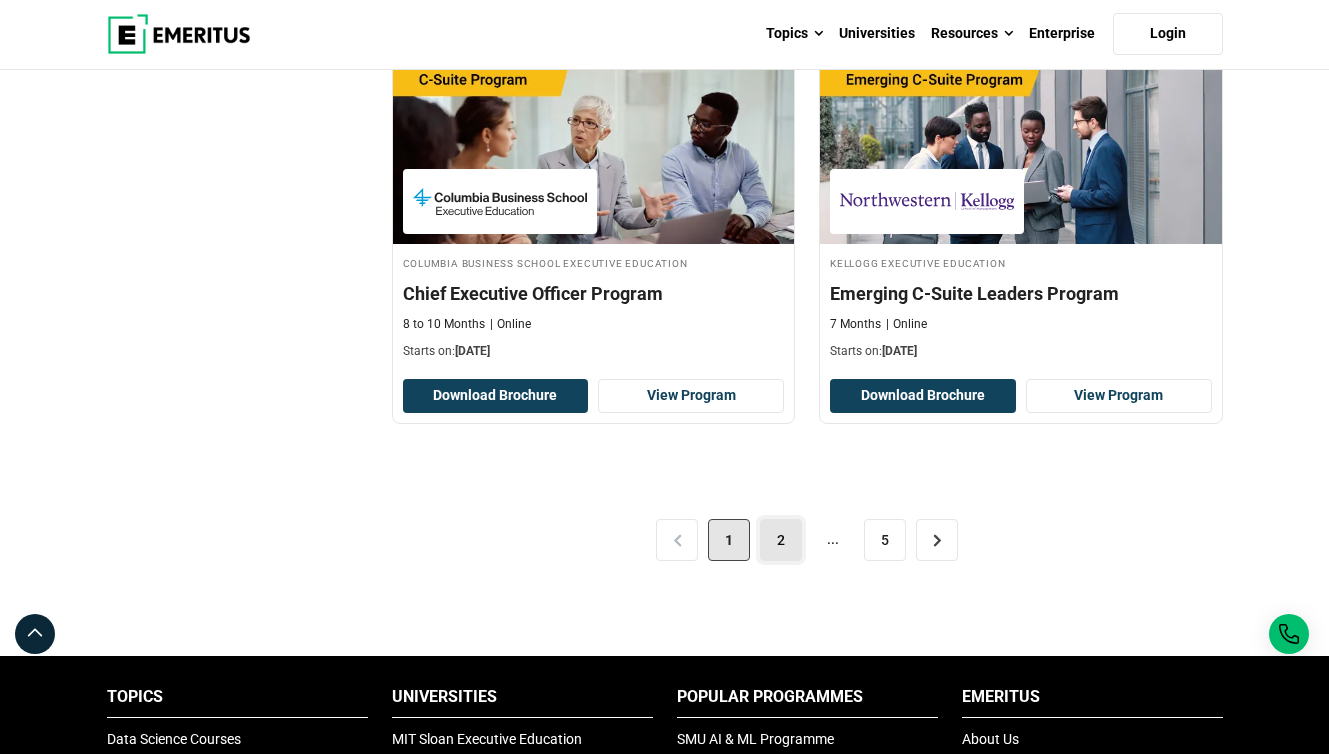 click on "2" at bounding box center (781, 540) 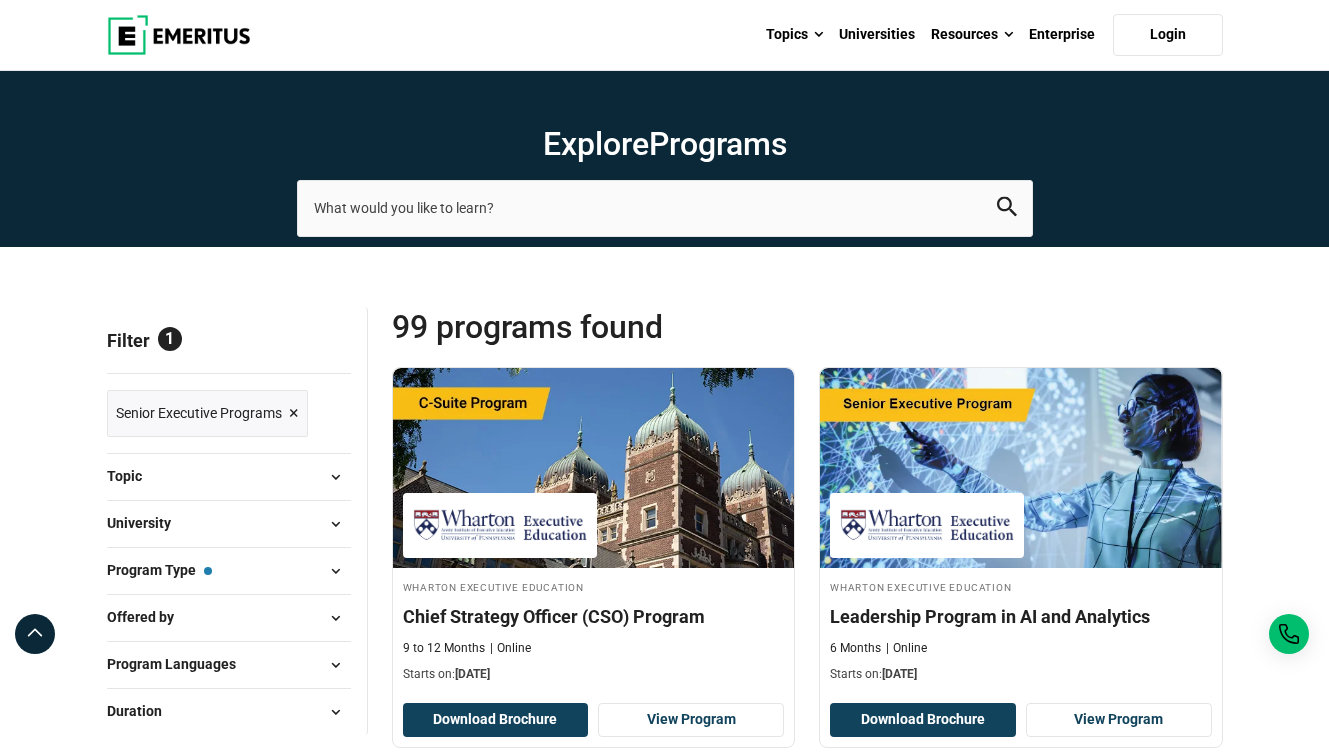 scroll, scrollTop: 0, scrollLeft: 0, axis: both 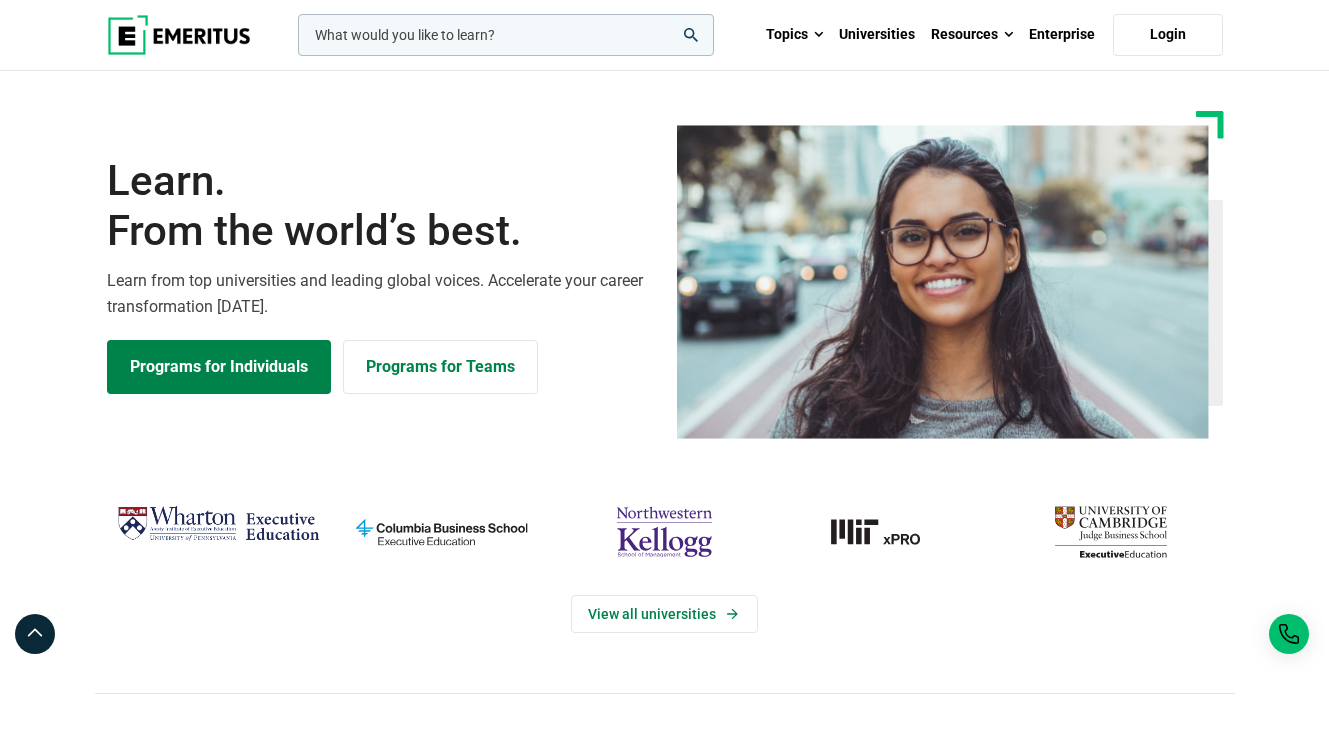 click at bounding box center (506, 35) 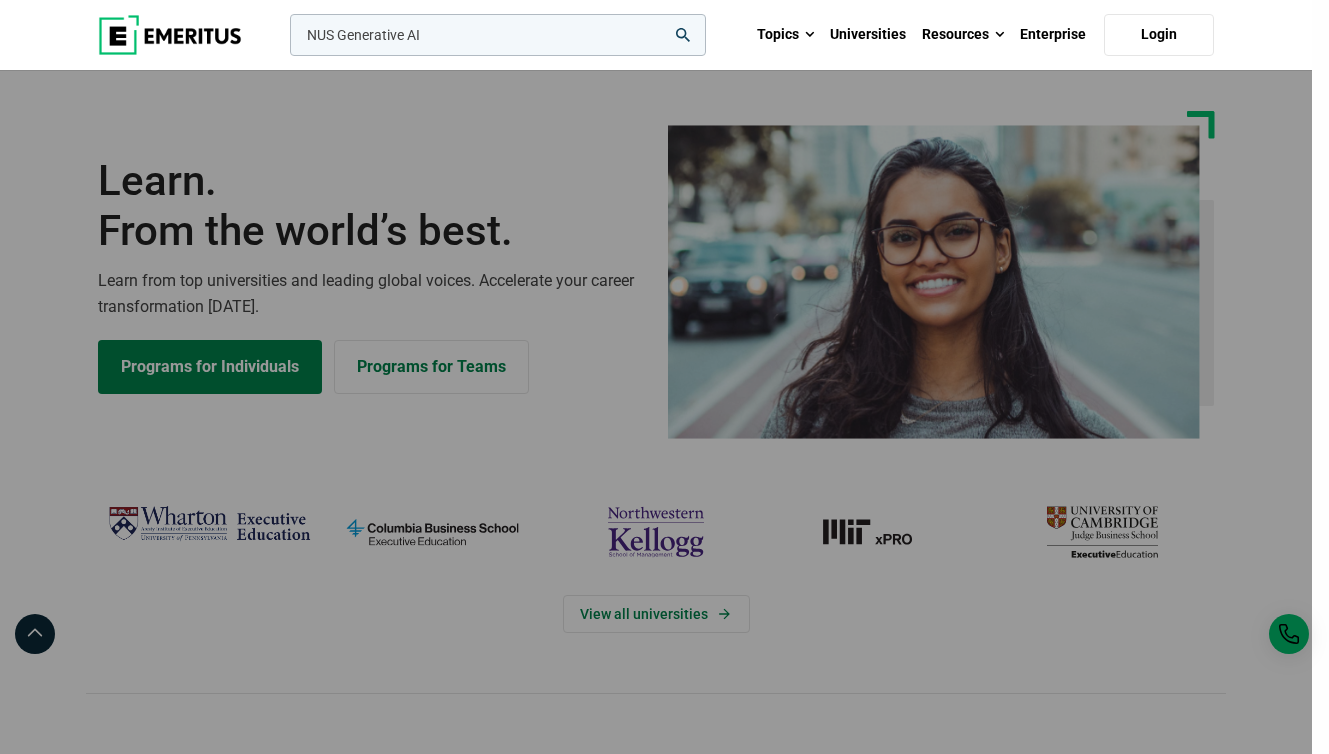 type on "NUS Generative AI" 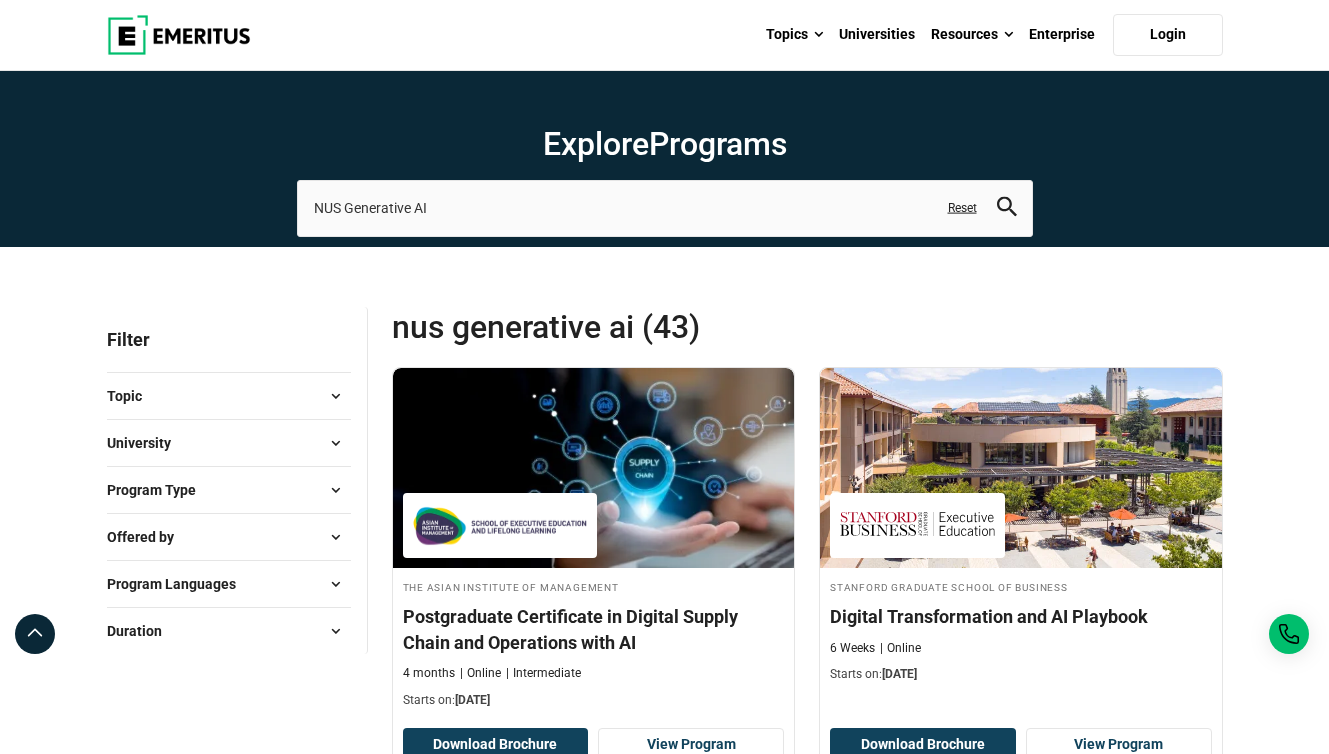 scroll, scrollTop: 0, scrollLeft: 0, axis: both 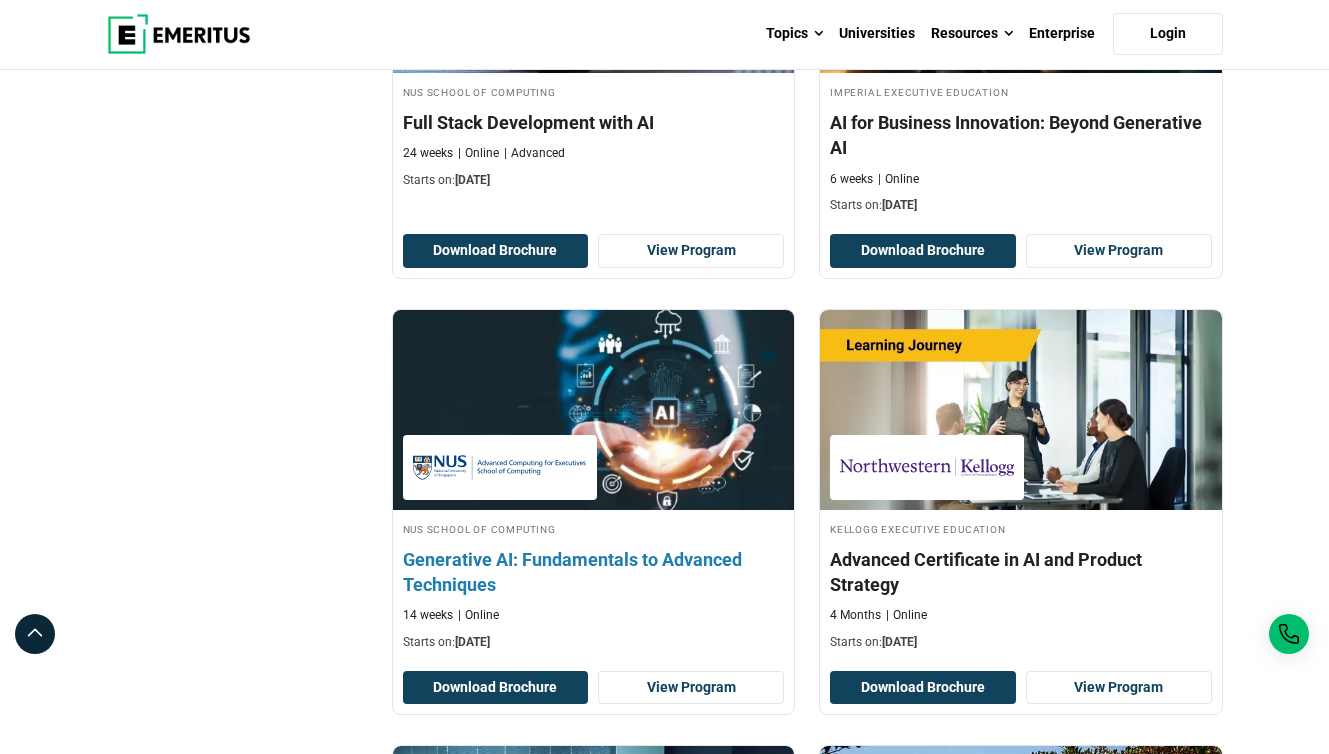 click on "Generative AI: Fundamentals to Advanced Techniques" at bounding box center (594, 572) 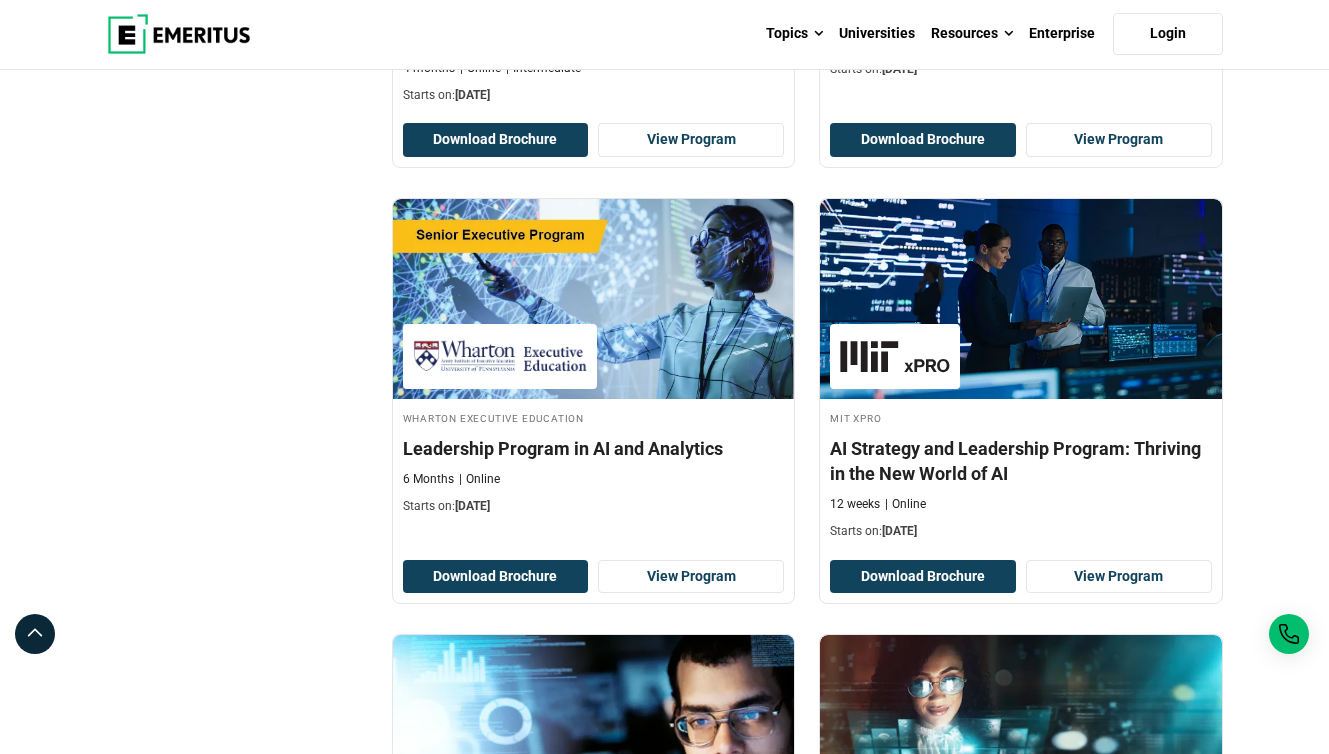 scroll, scrollTop: 223, scrollLeft: 0, axis: vertical 